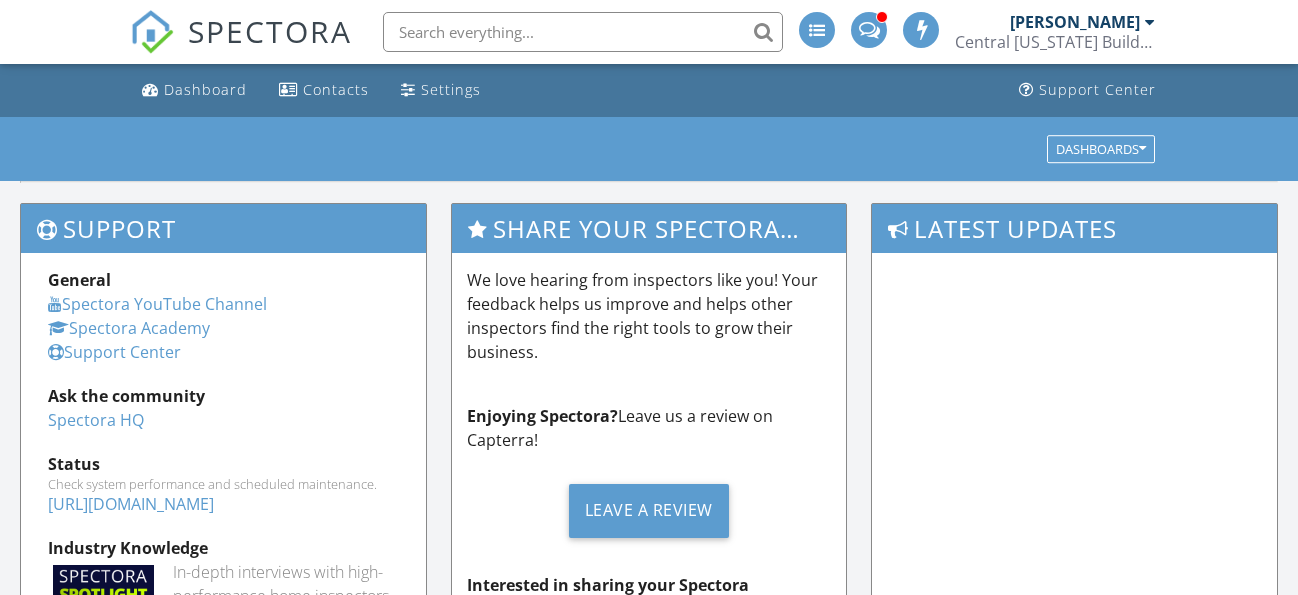 scroll, scrollTop: 0, scrollLeft: 0, axis: both 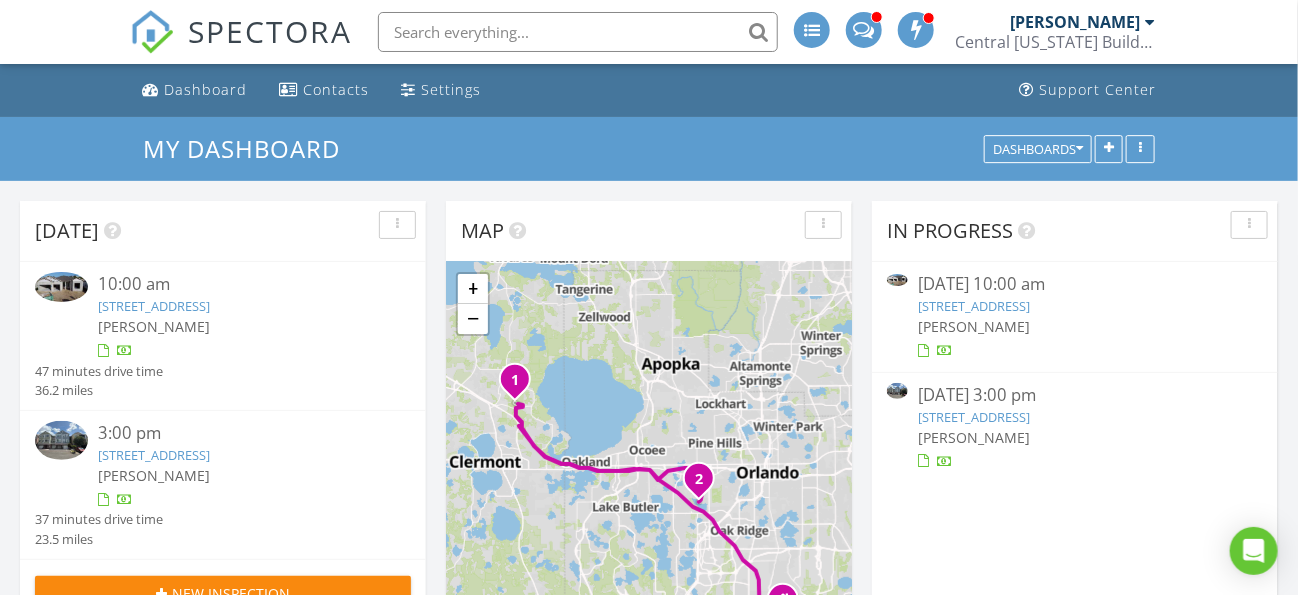 click on "1601 Evening Smt Cir, Minneola, FL 34715" at bounding box center [974, 306] 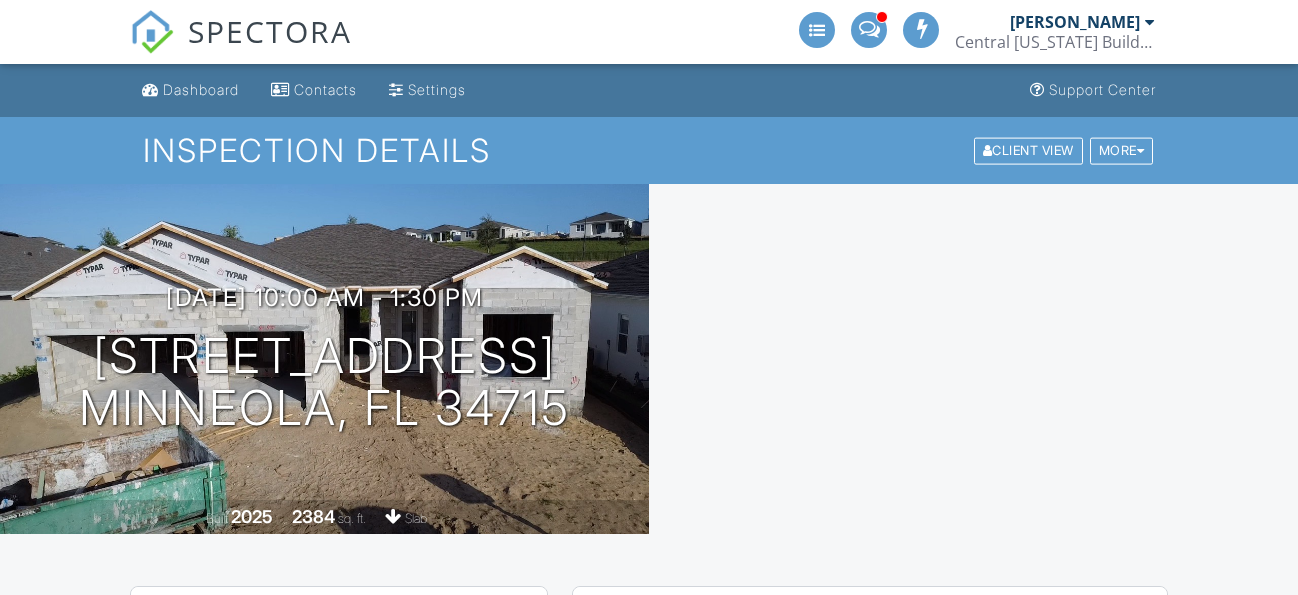 scroll, scrollTop: 0, scrollLeft: 0, axis: both 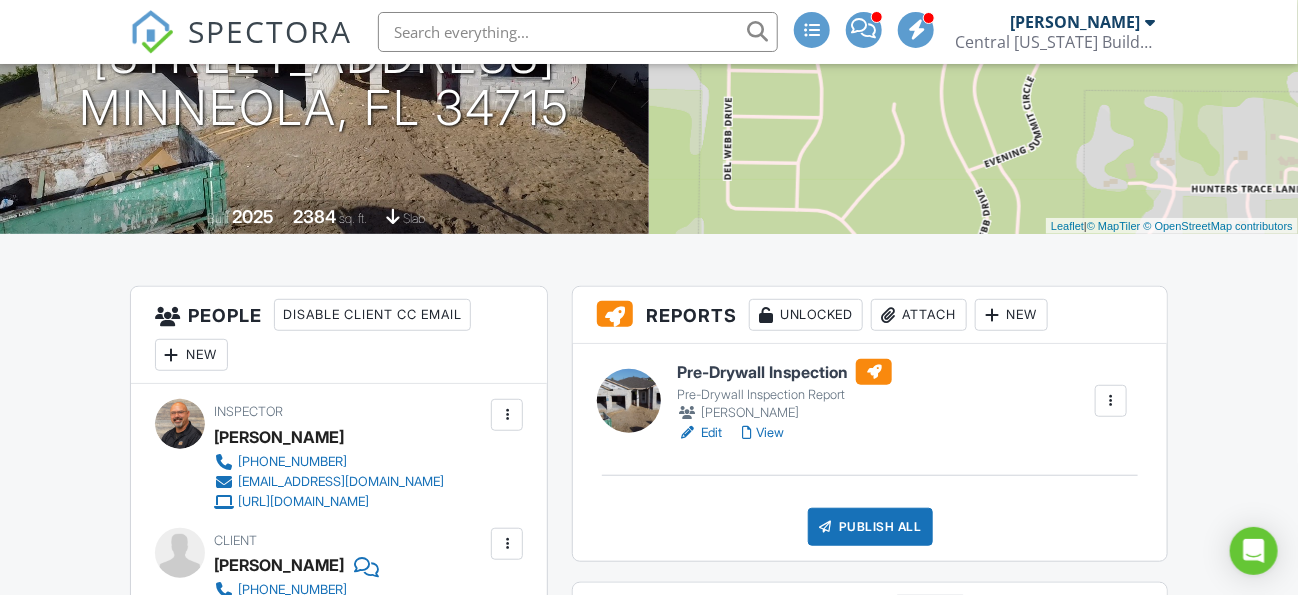 click on "Pre-Drywall Inspection" at bounding box center (784, 372) 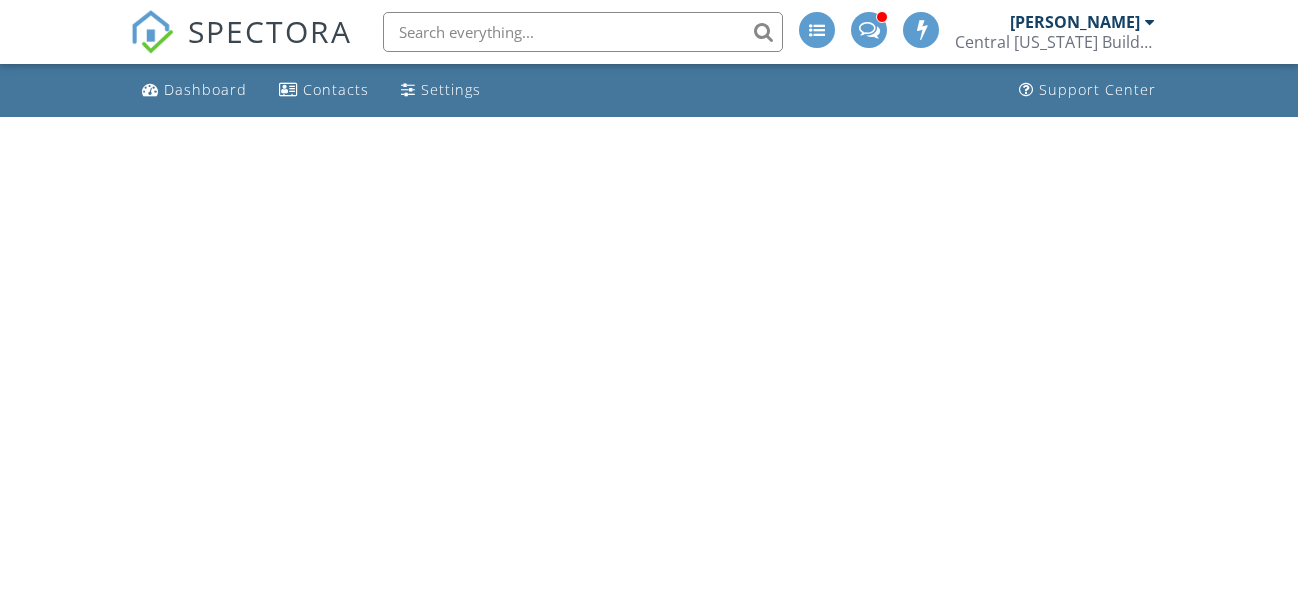 scroll, scrollTop: 0, scrollLeft: 0, axis: both 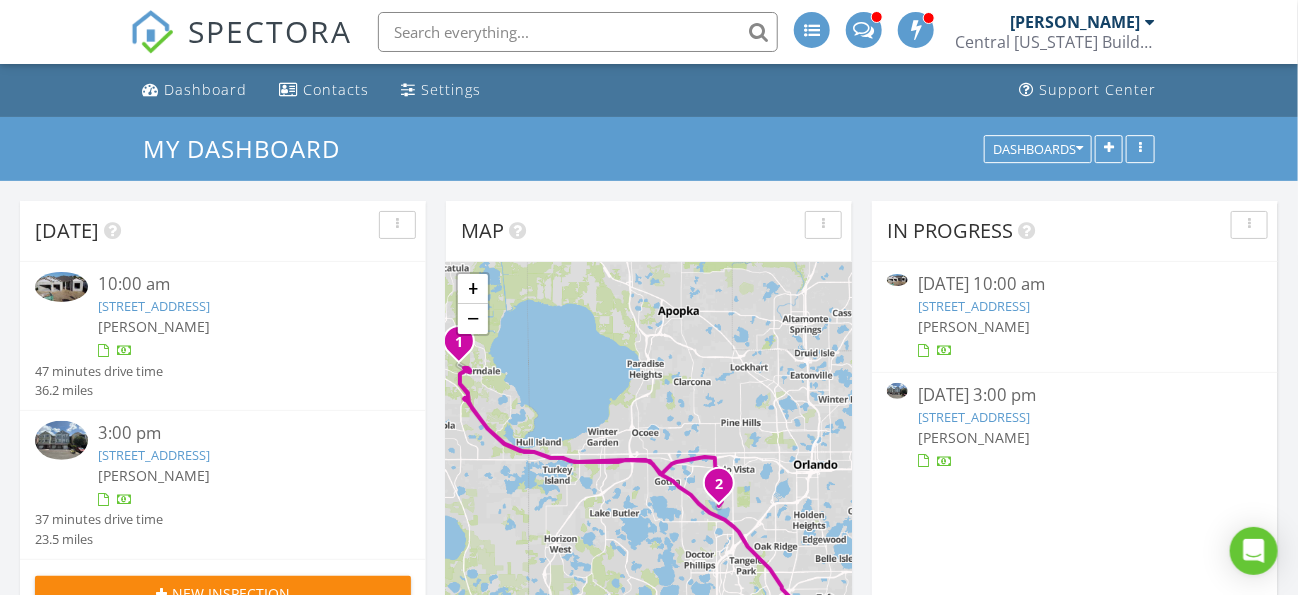 click on "1601 Evening Smt Cir, Minneola, FL 34715" at bounding box center [974, 306] 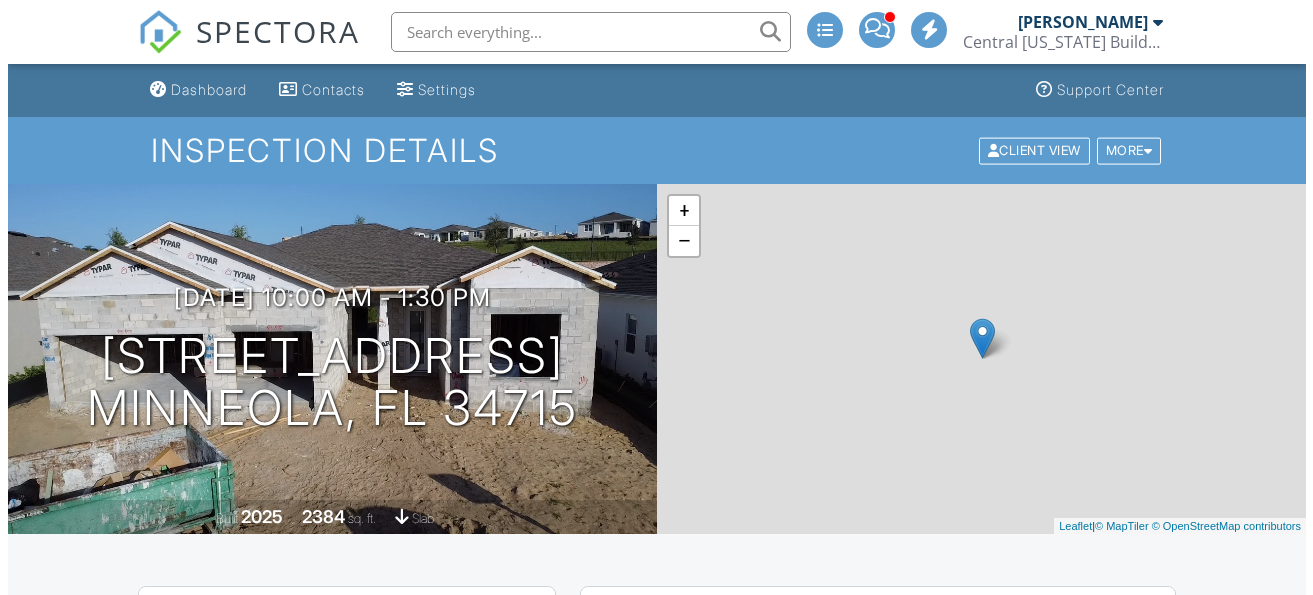 scroll, scrollTop: 300, scrollLeft: 0, axis: vertical 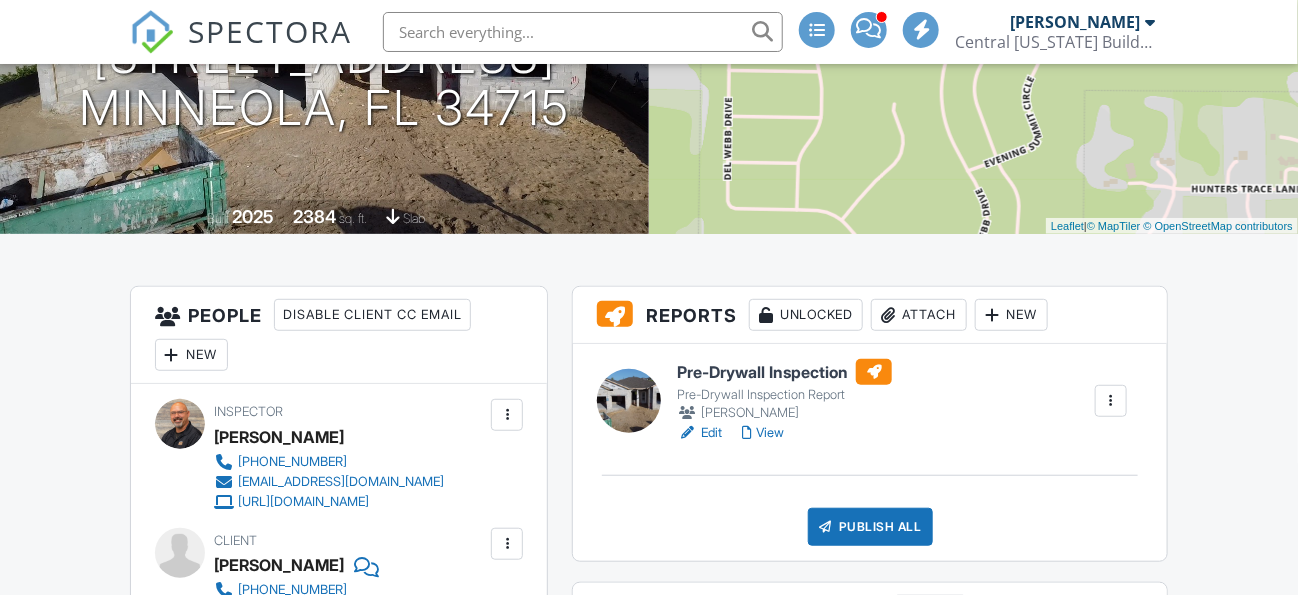click on "Publish All" at bounding box center (870, 527) 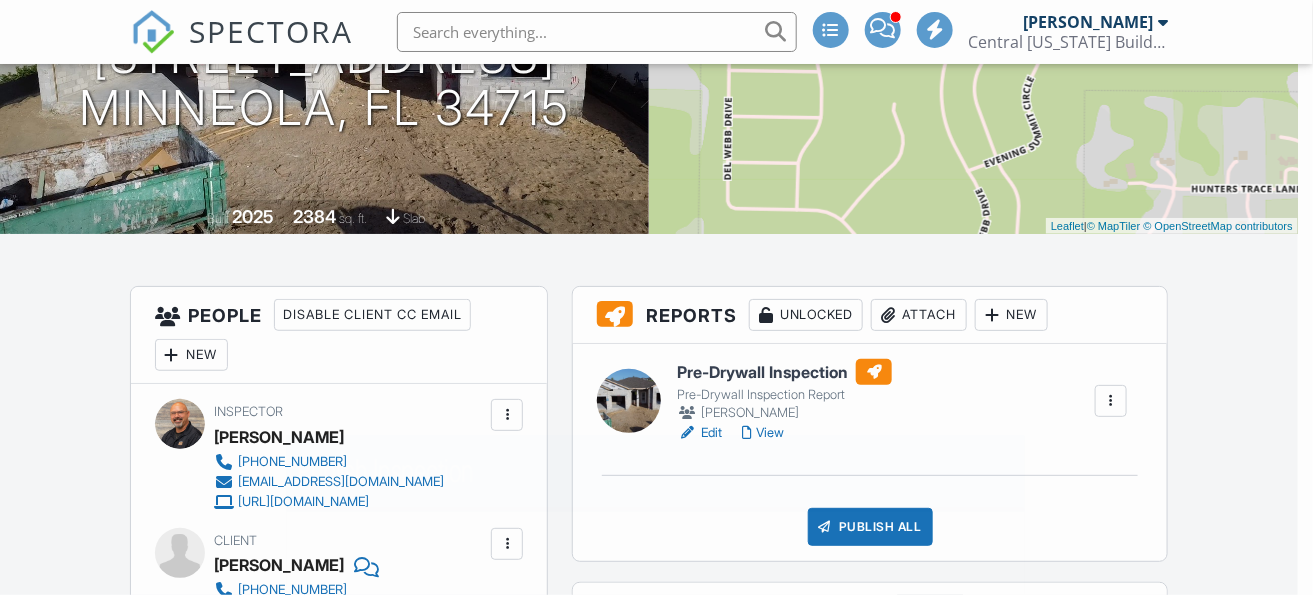 scroll, scrollTop: 300, scrollLeft: 0, axis: vertical 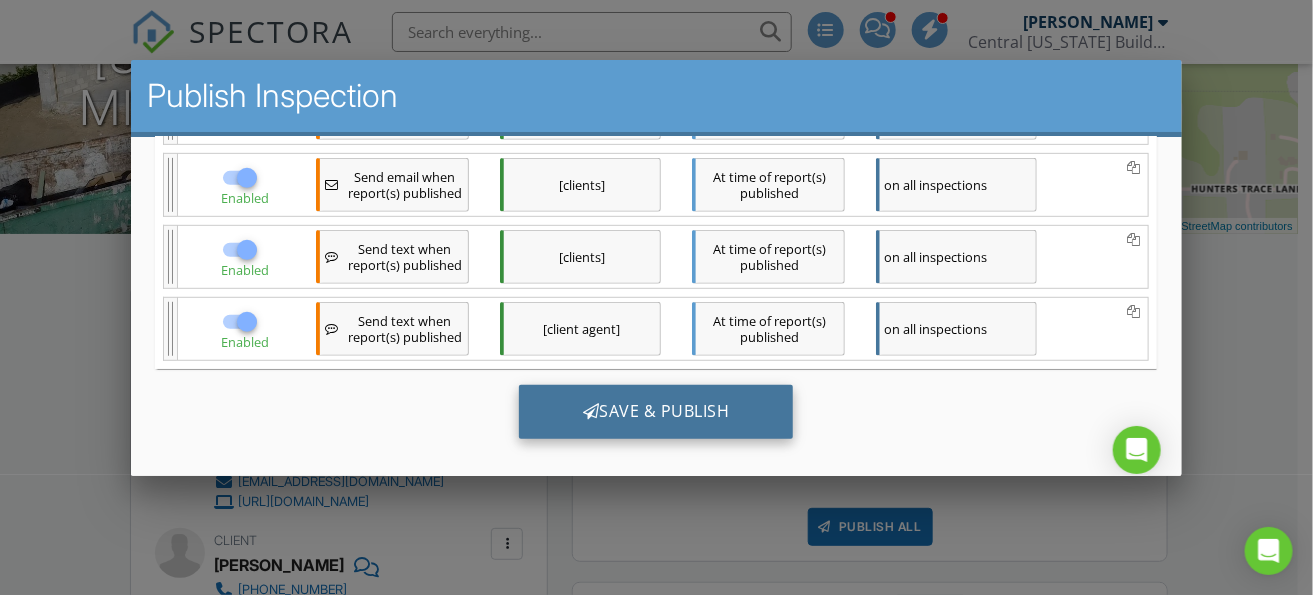 click on "Save & Publish" at bounding box center (656, 411) 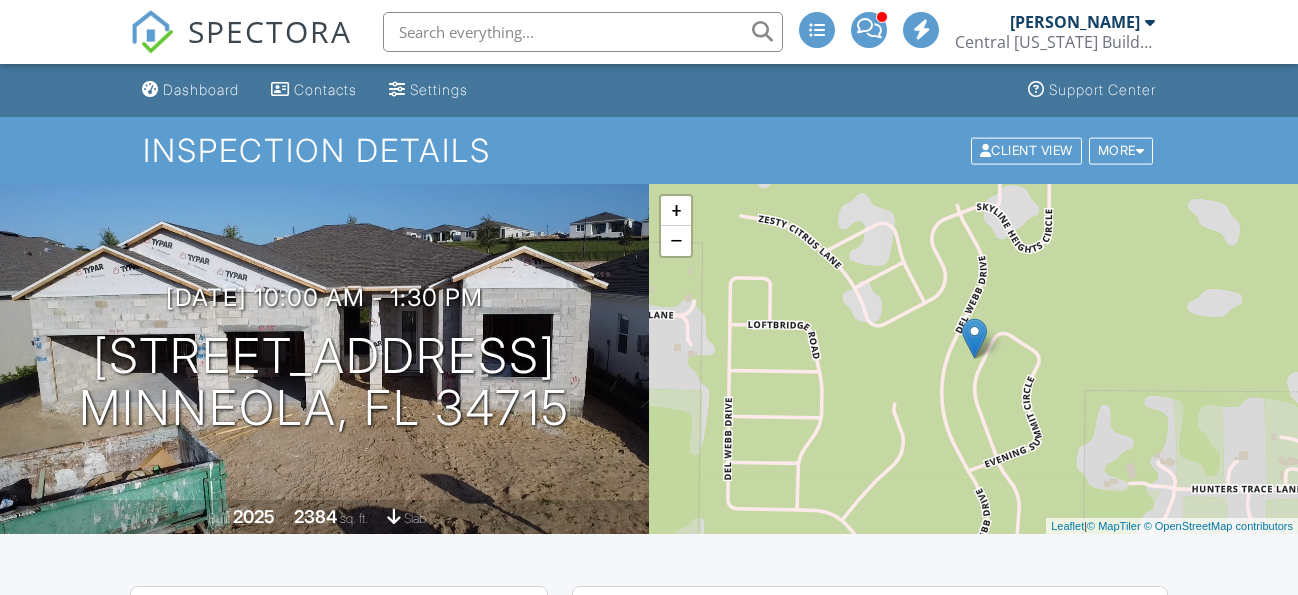 scroll, scrollTop: 0, scrollLeft: 0, axis: both 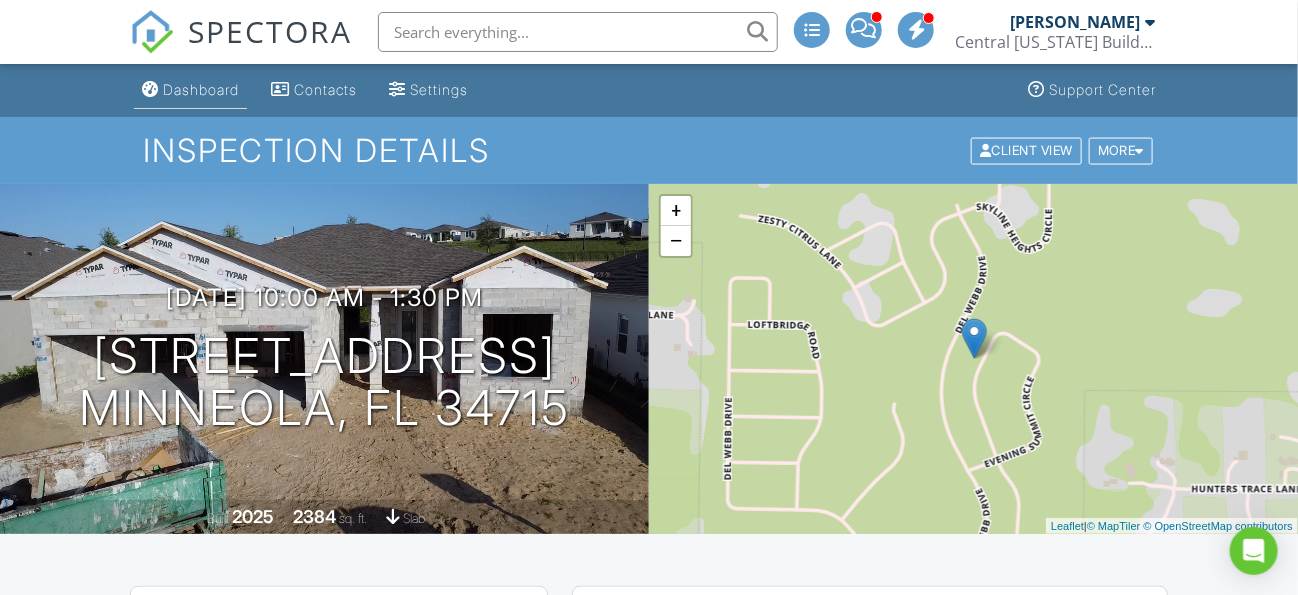 click on "Dashboard" at bounding box center (201, 89) 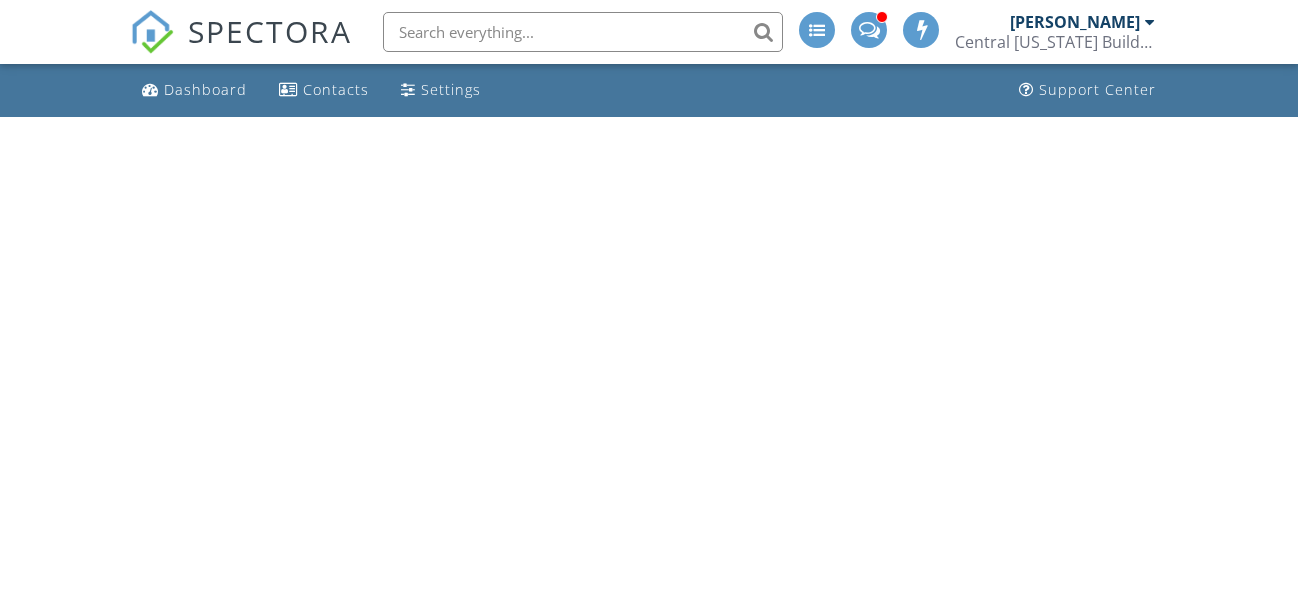 scroll, scrollTop: 0, scrollLeft: 0, axis: both 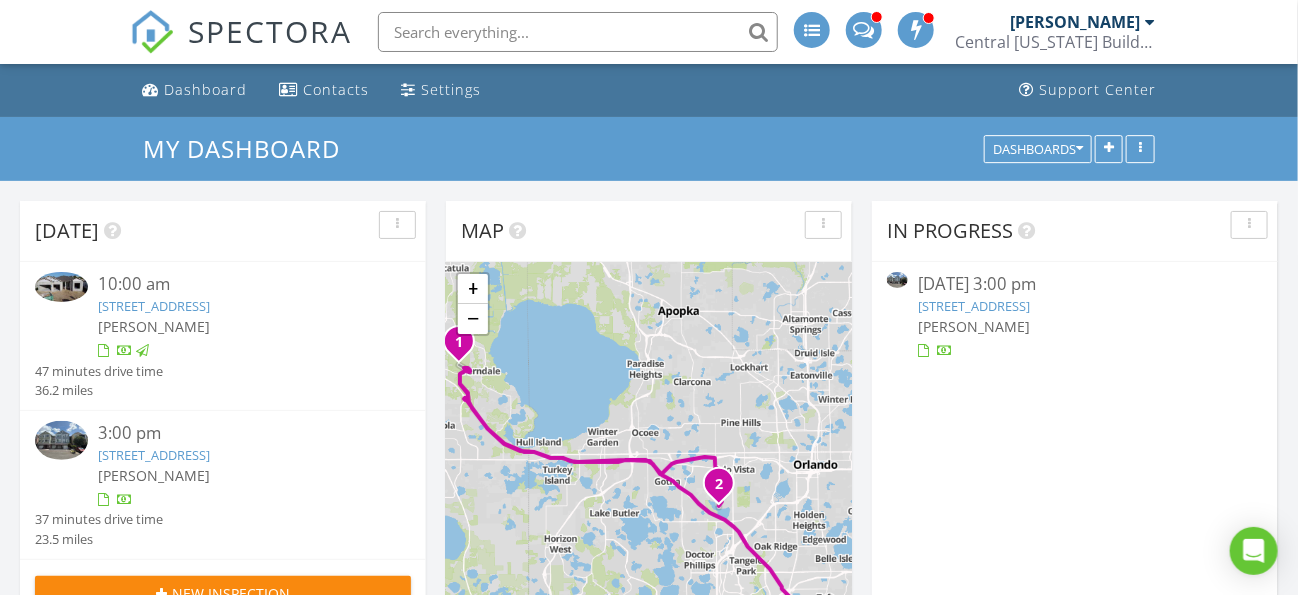 click on "[STREET_ADDRESS]" at bounding box center (974, 306) 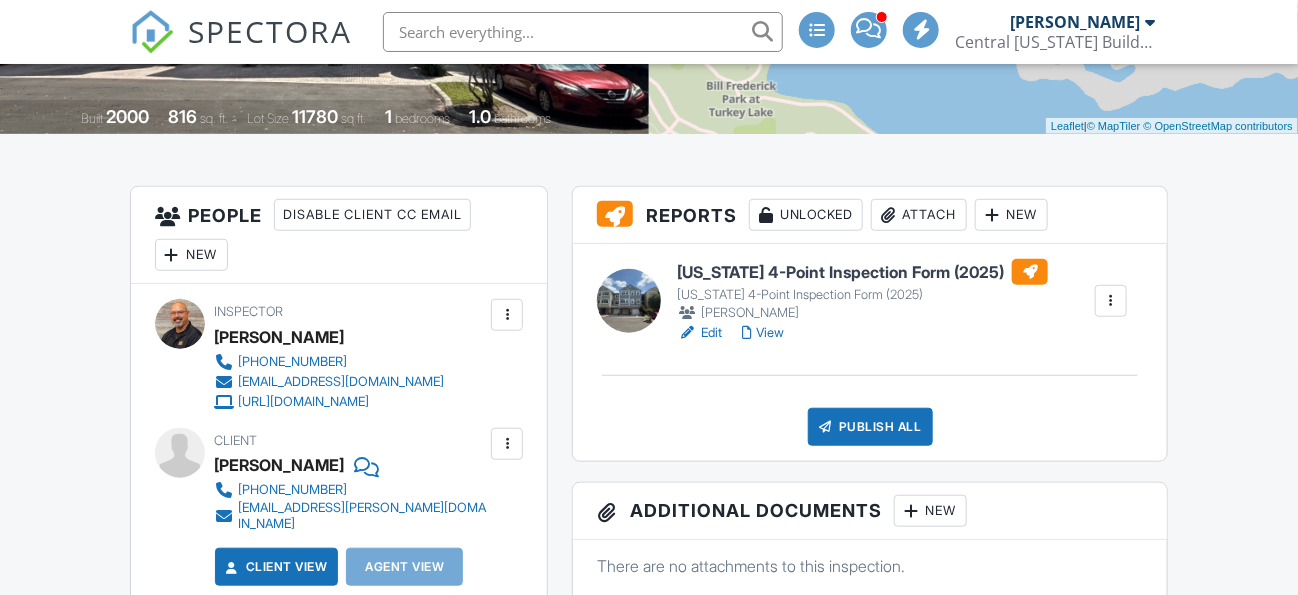 scroll, scrollTop: 400, scrollLeft: 0, axis: vertical 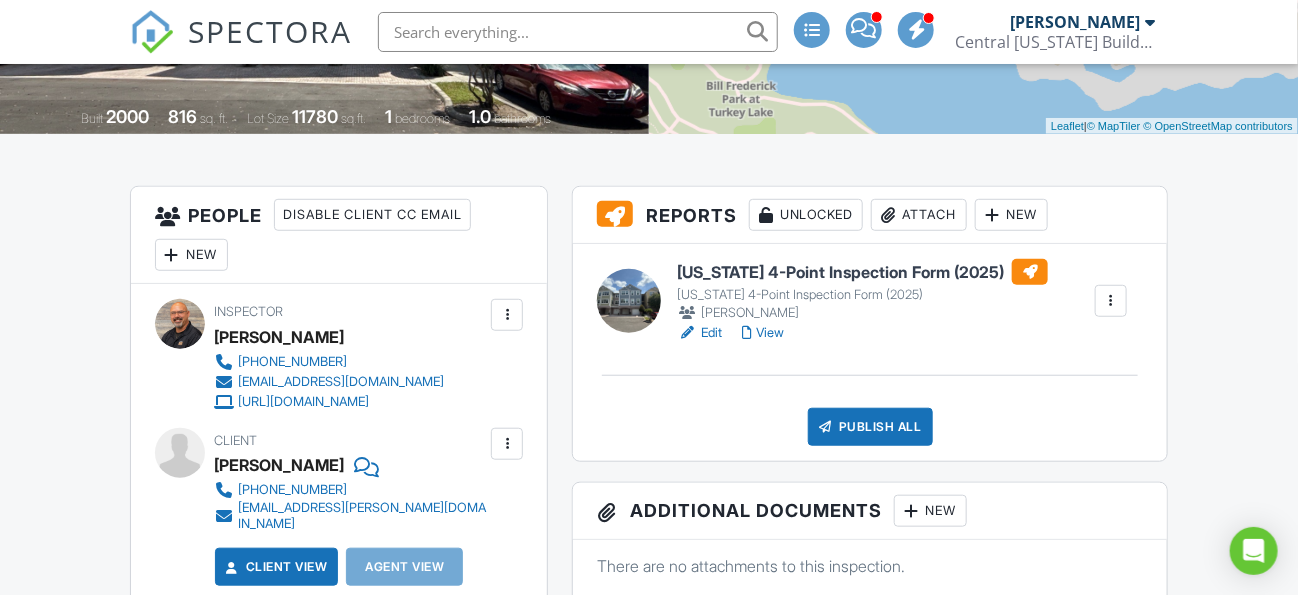 click on "Florida 4-Point Inspection Form (2025)" at bounding box center (862, 272) 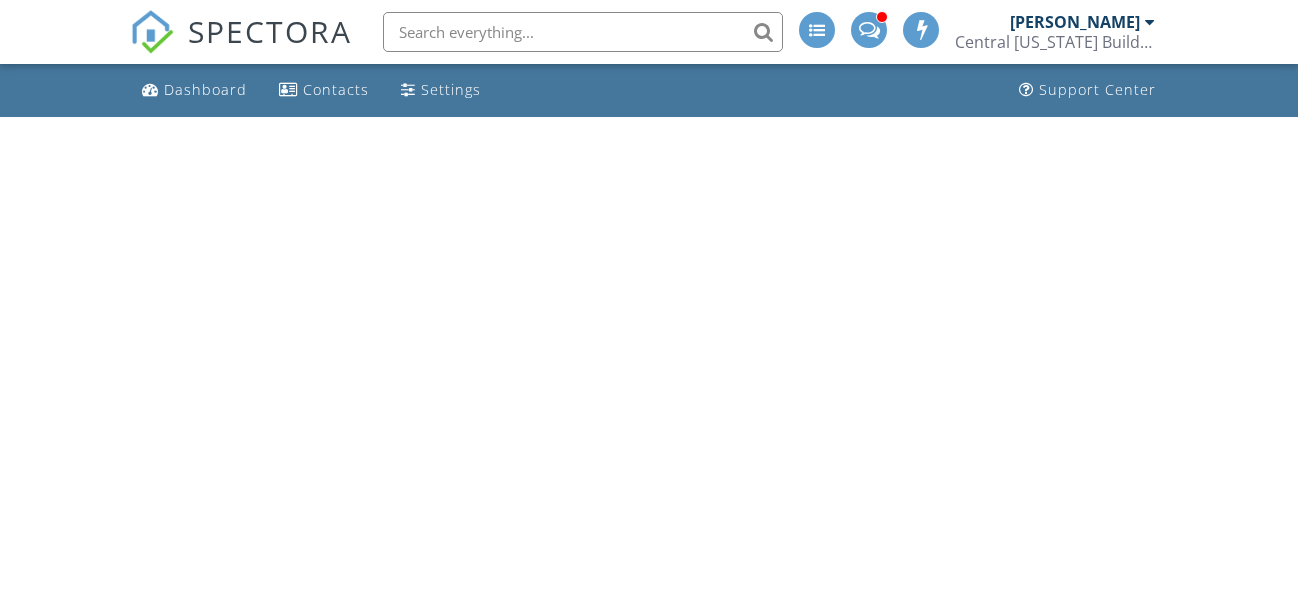 scroll, scrollTop: 0, scrollLeft: 0, axis: both 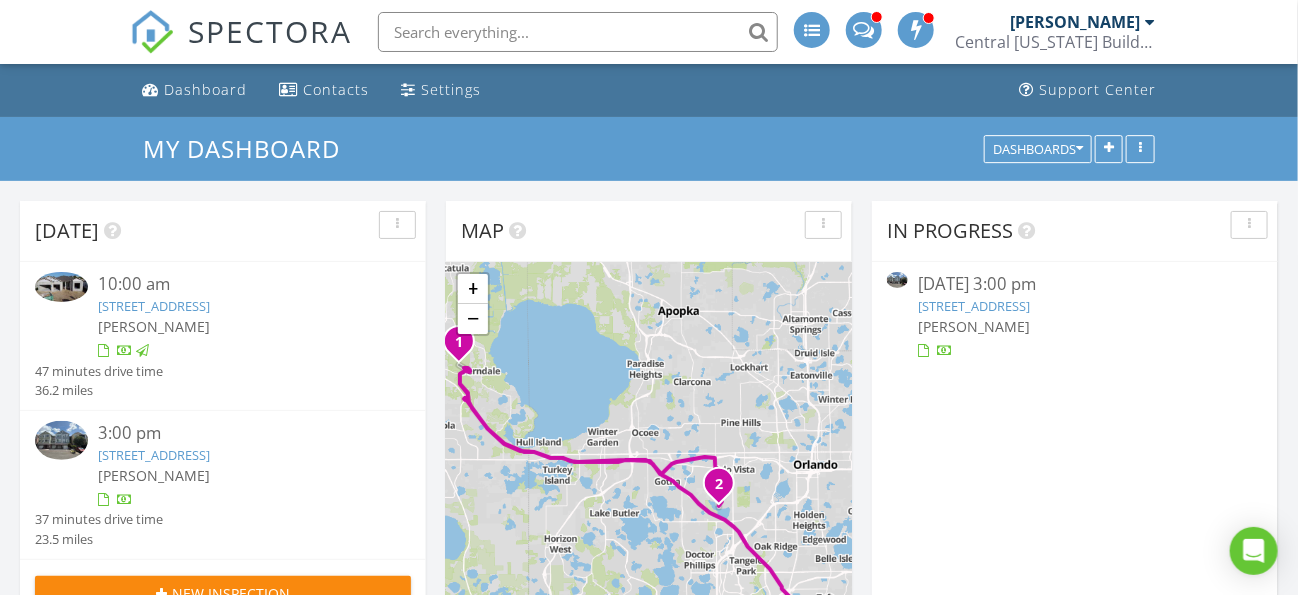 click on "[STREET_ADDRESS]" at bounding box center [974, 306] 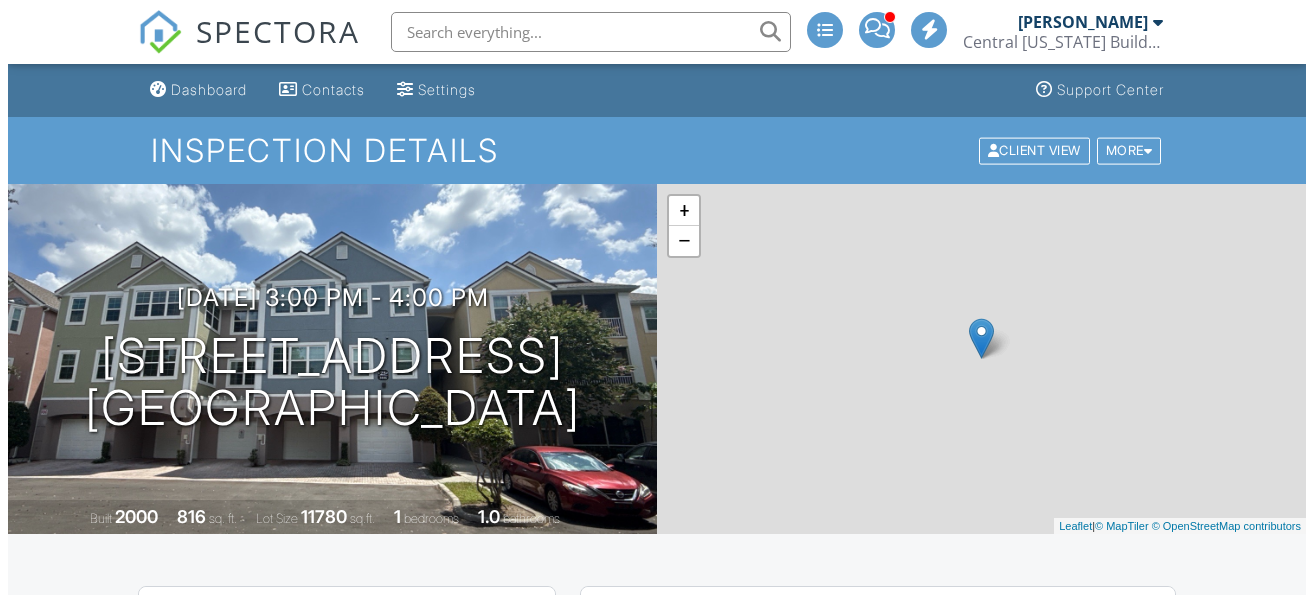 scroll, scrollTop: 400, scrollLeft: 0, axis: vertical 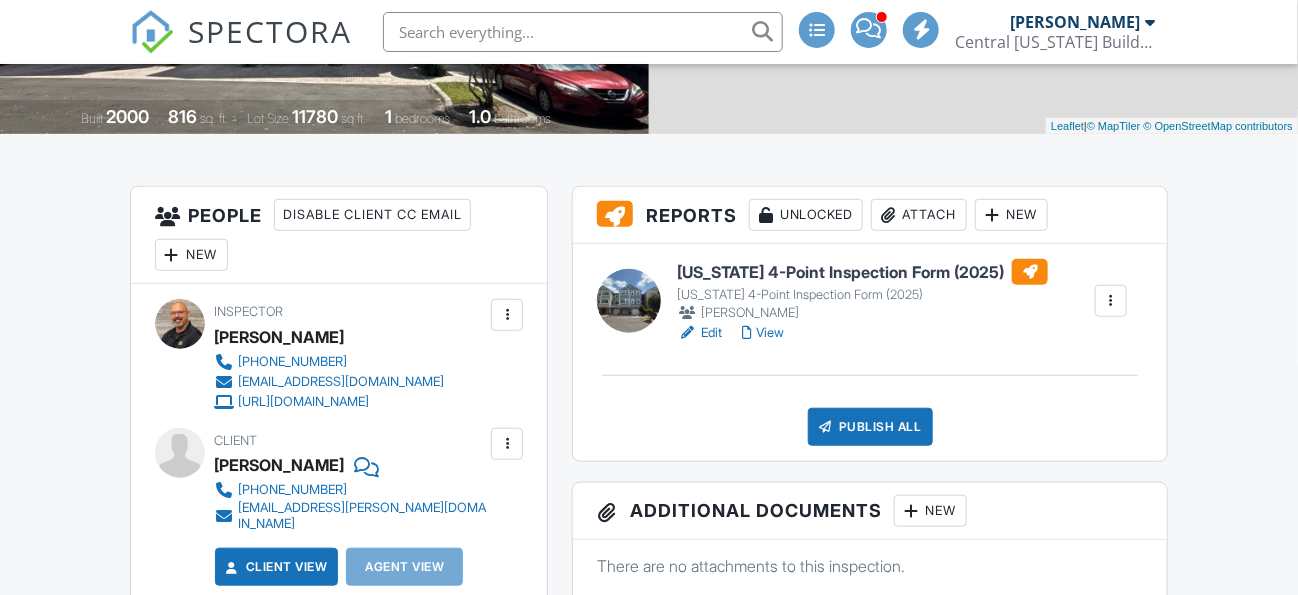 click on "Publish All" at bounding box center [870, 427] 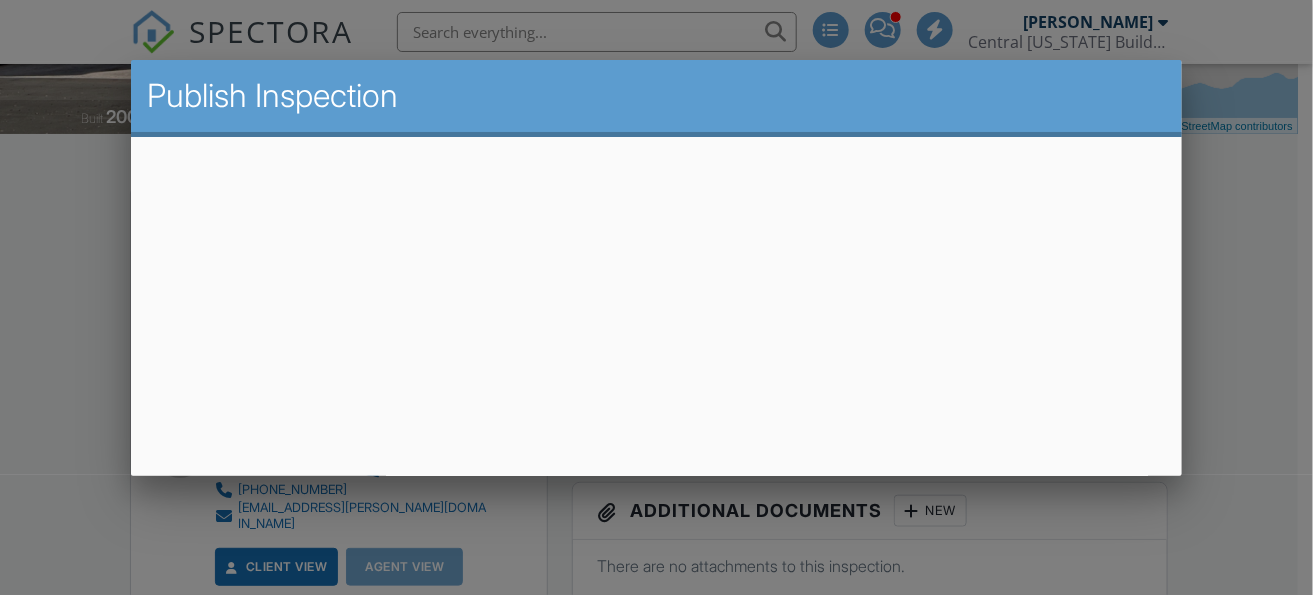 scroll, scrollTop: 400, scrollLeft: 0, axis: vertical 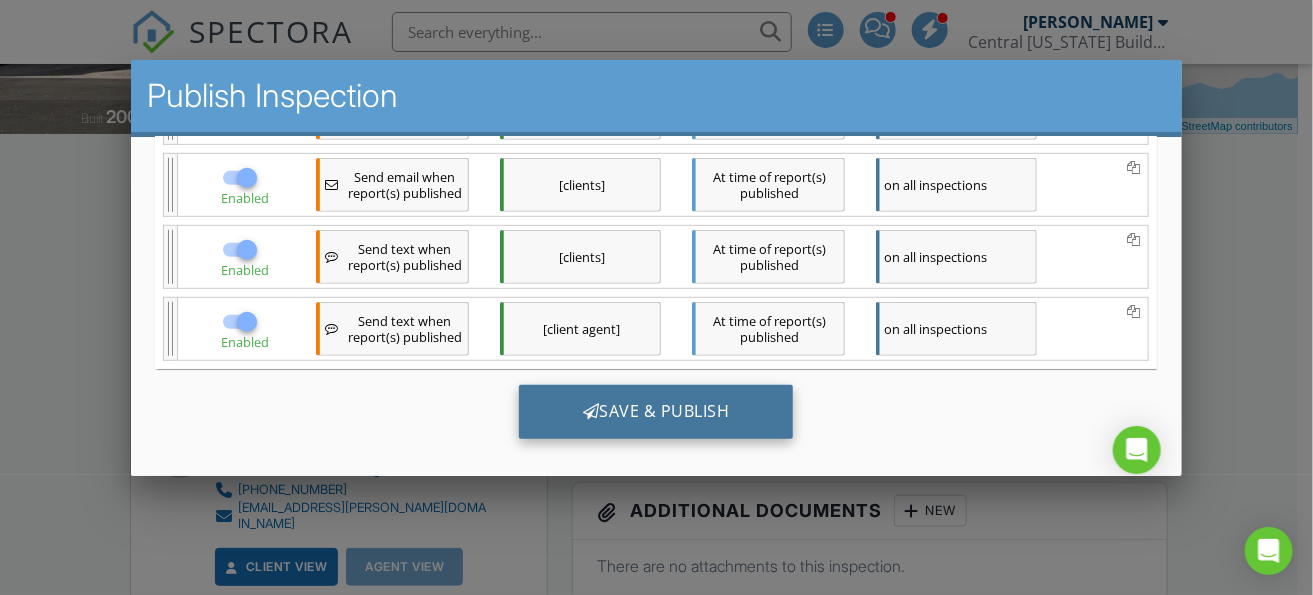click on "Save & Publish" at bounding box center (656, 411) 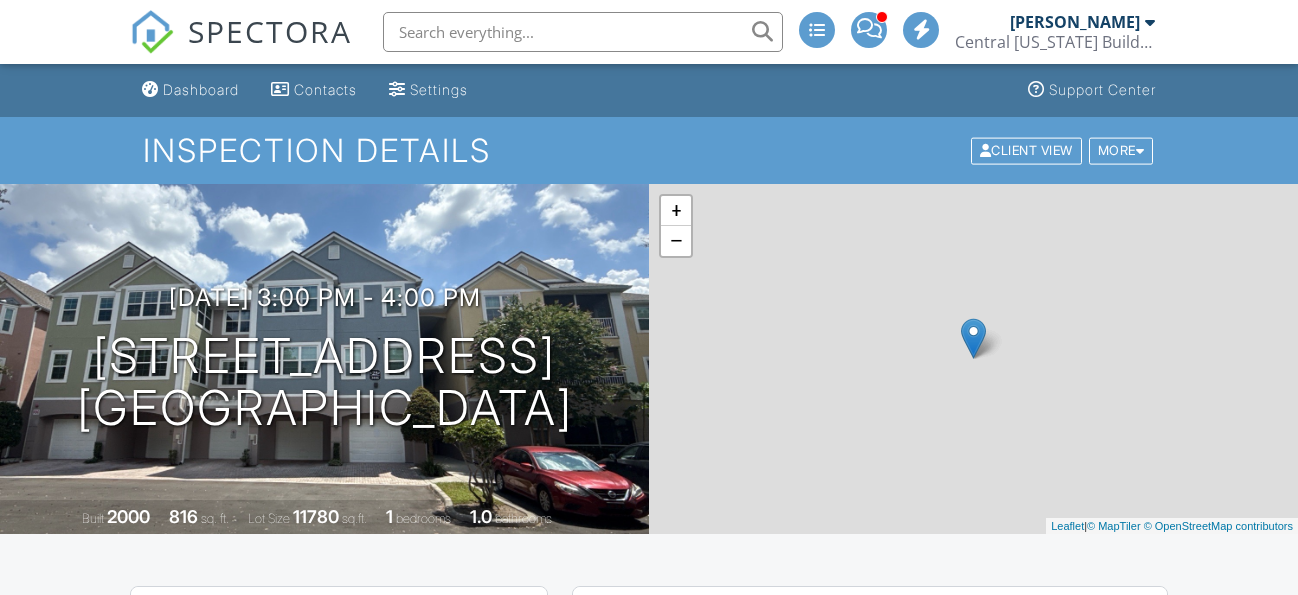 scroll, scrollTop: 0, scrollLeft: 0, axis: both 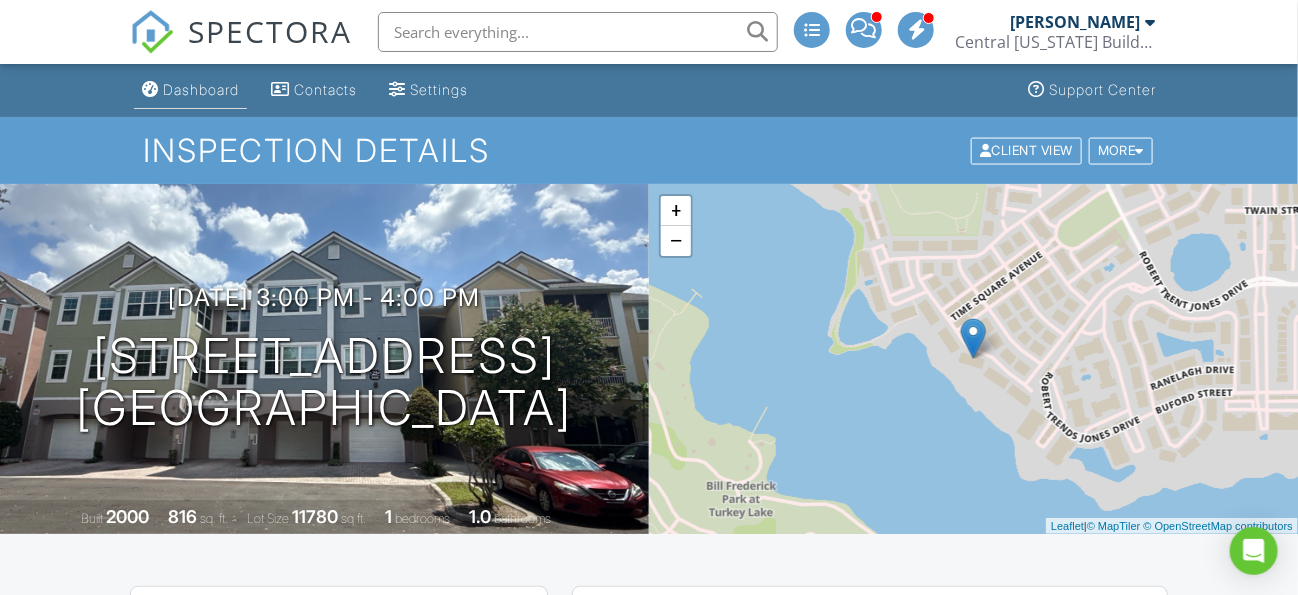 click on "Dashboard" at bounding box center (201, 89) 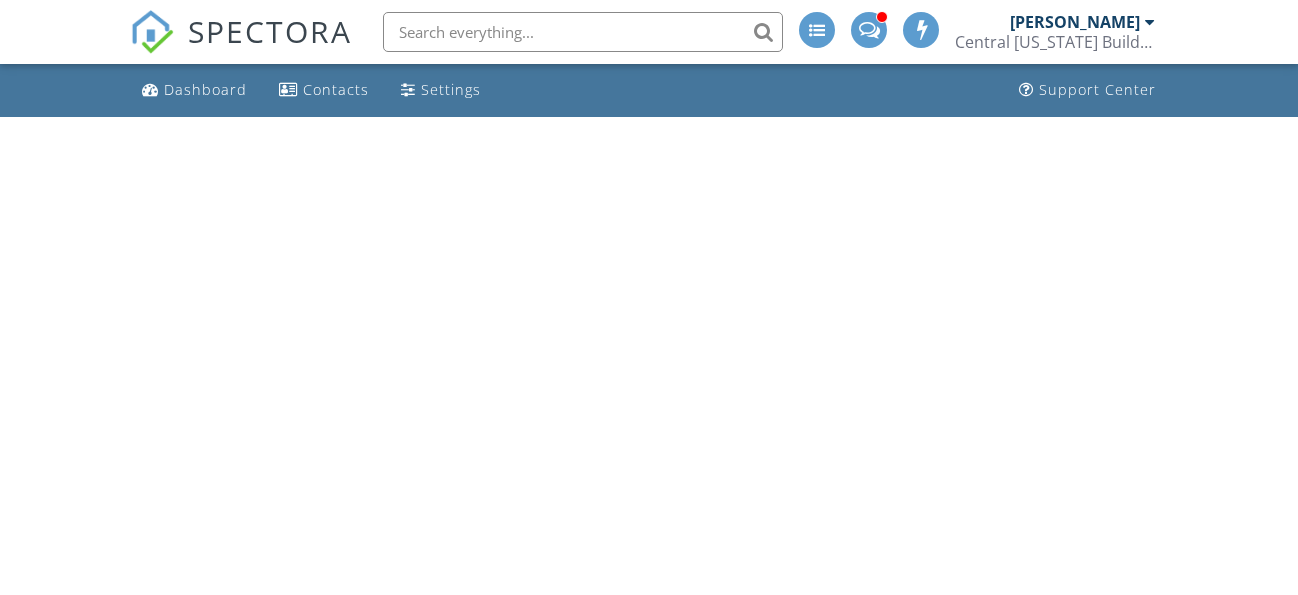 scroll, scrollTop: 0, scrollLeft: 0, axis: both 